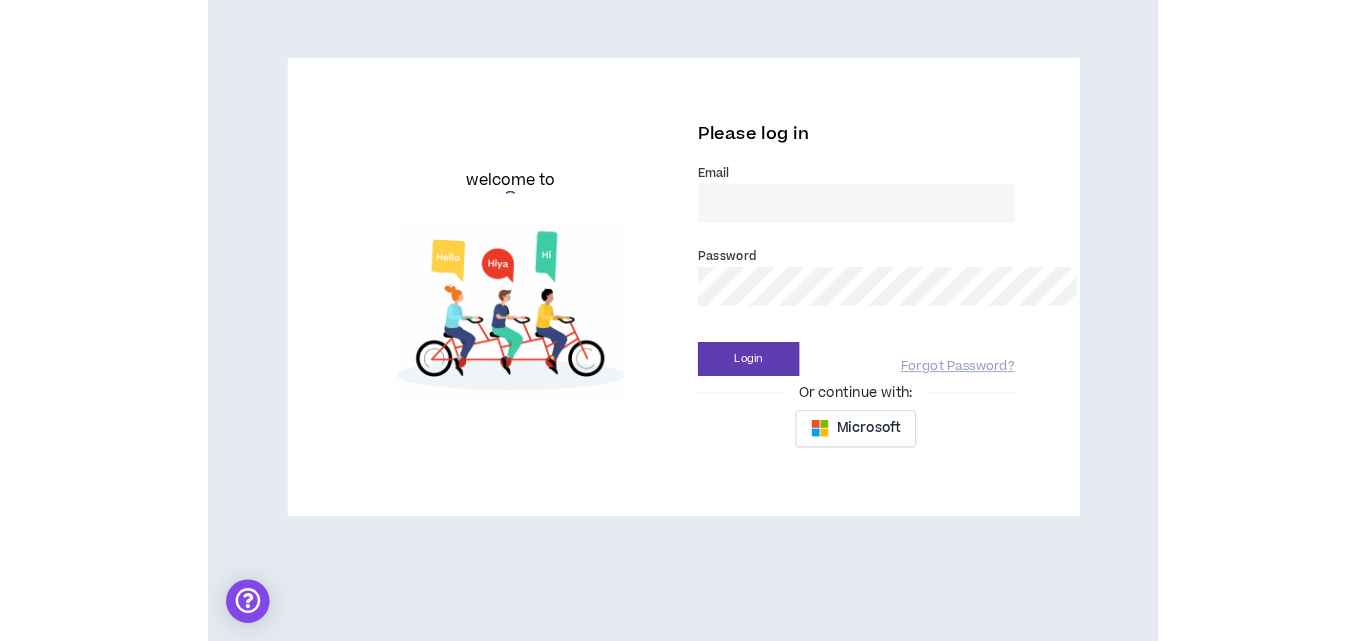 scroll, scrollTop: 0, scrollLeft: 0, axis: both 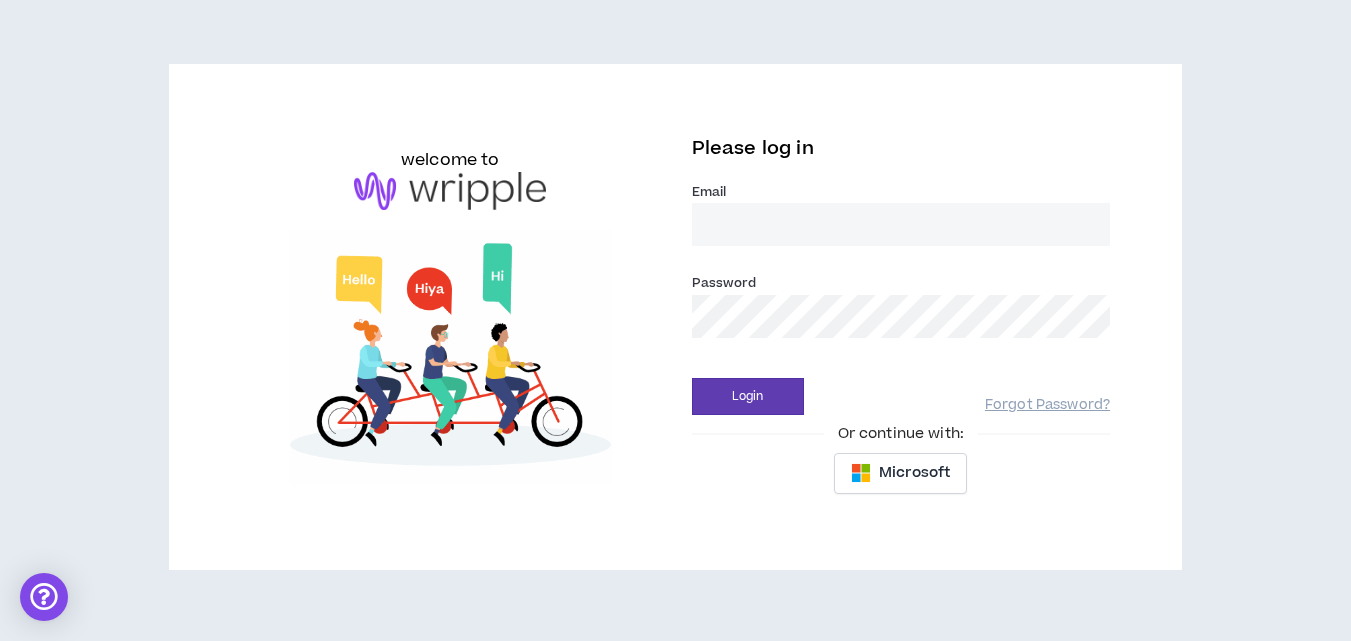 click on "Email  *" at bounding box center [901, 224] 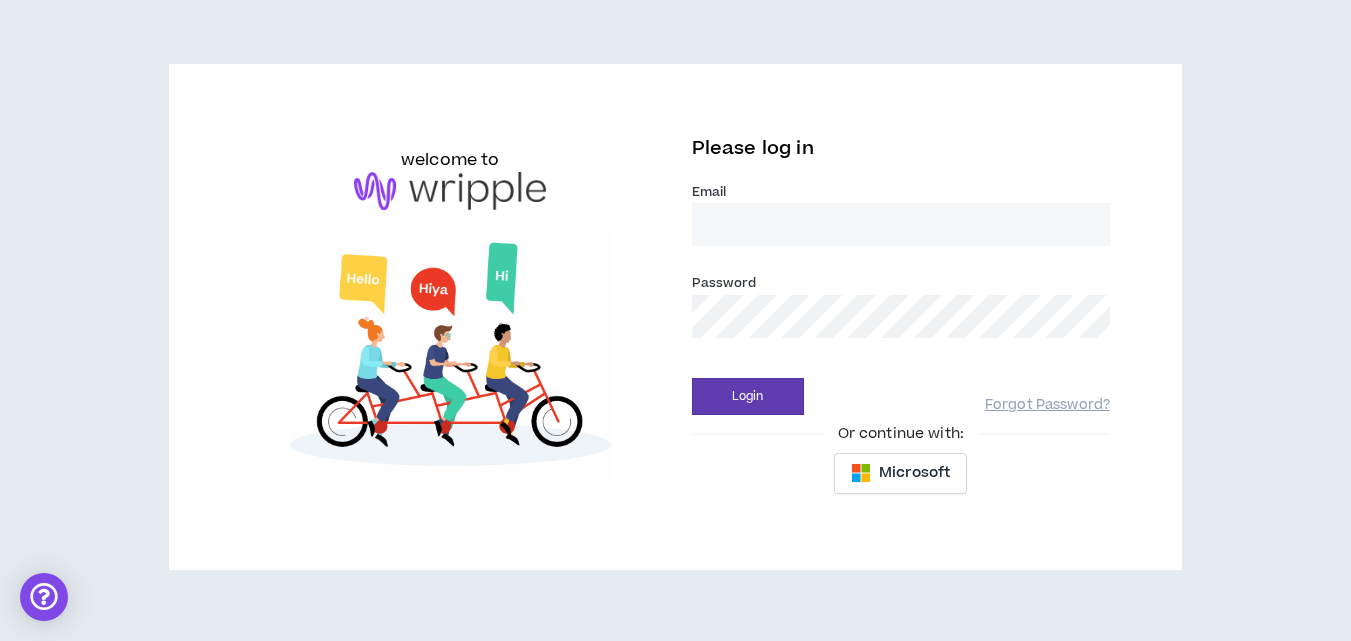 type on "[USERNAME]@[EXAMPLE.COM]" 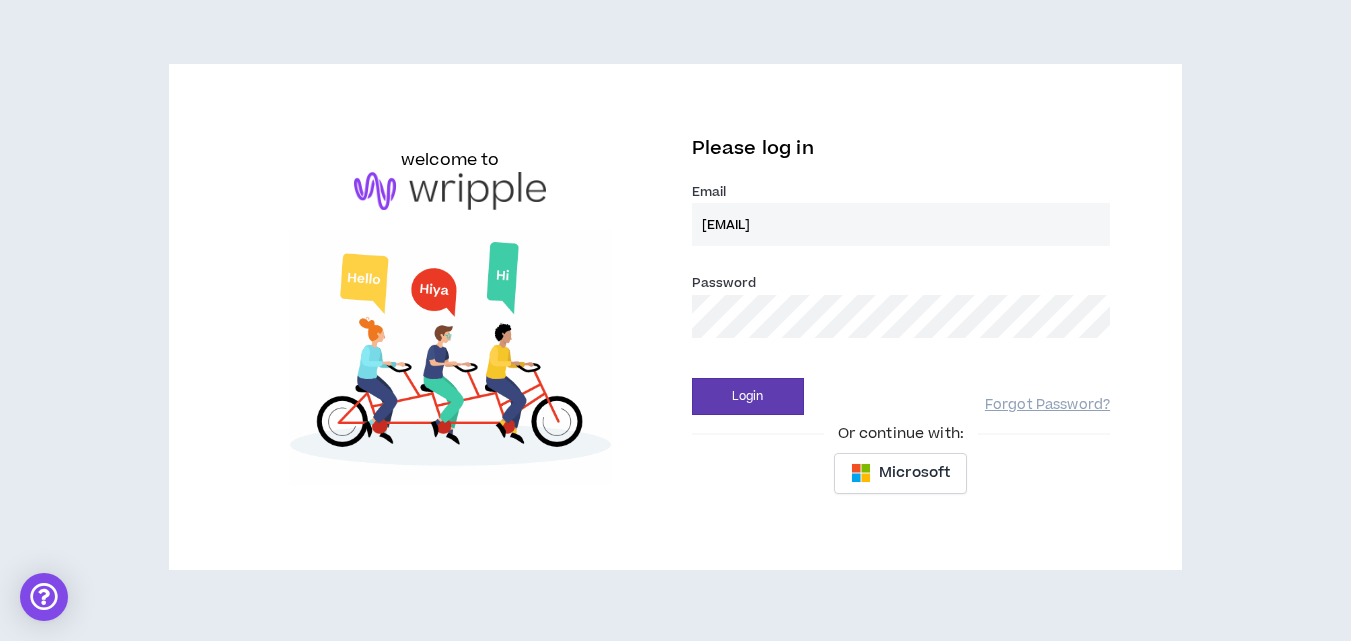 click on "Login" at bounding box center [748, 396] 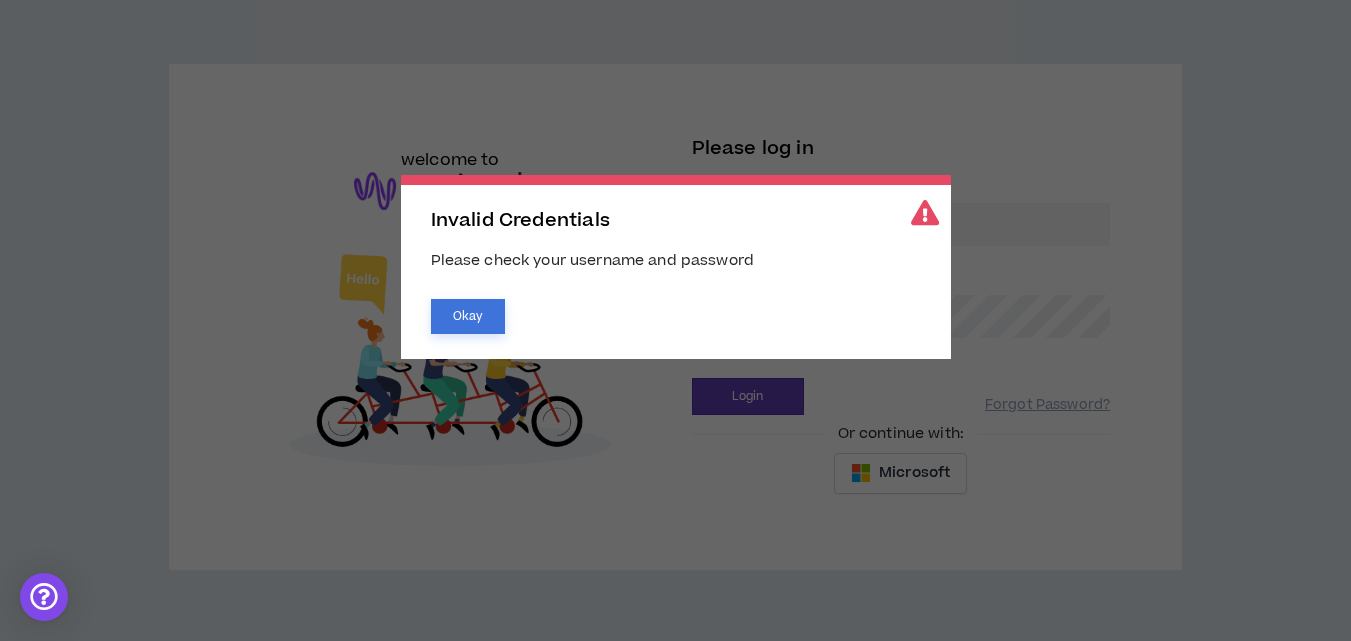 click on "Okay" at bounding box center (468, 316) 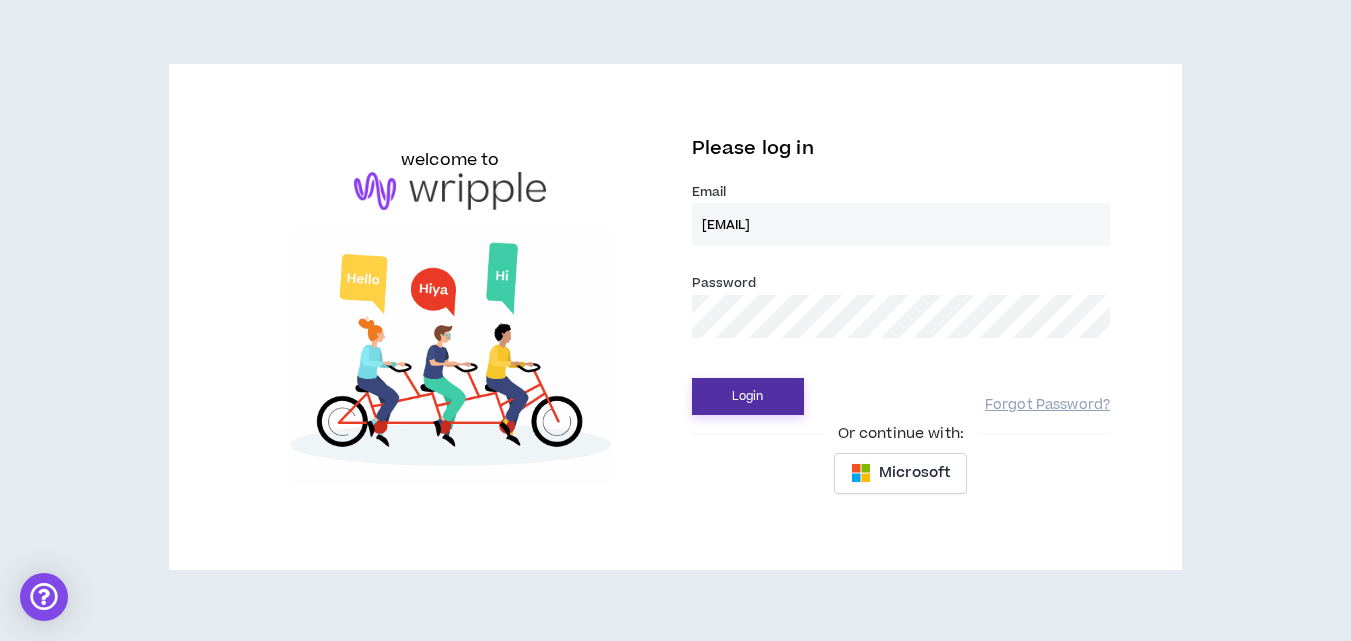 click on "Login" at bounding box center [748, 396] 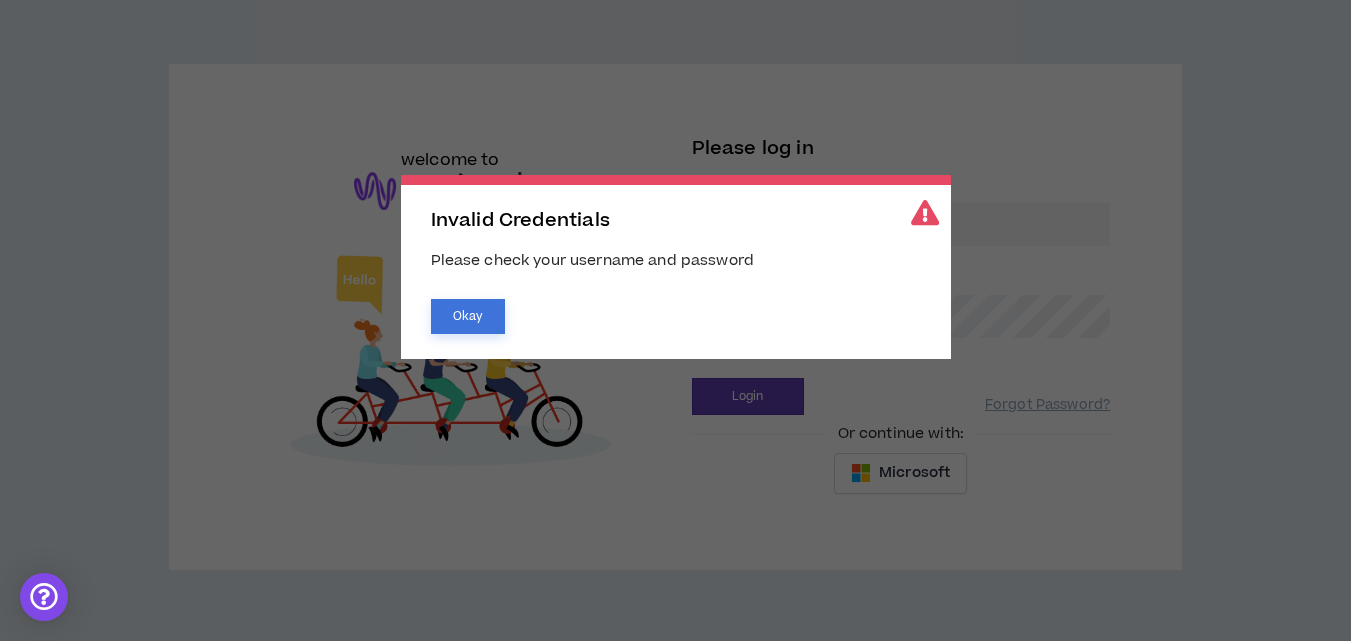 click on "Okay" at bounding box center [468, 316] 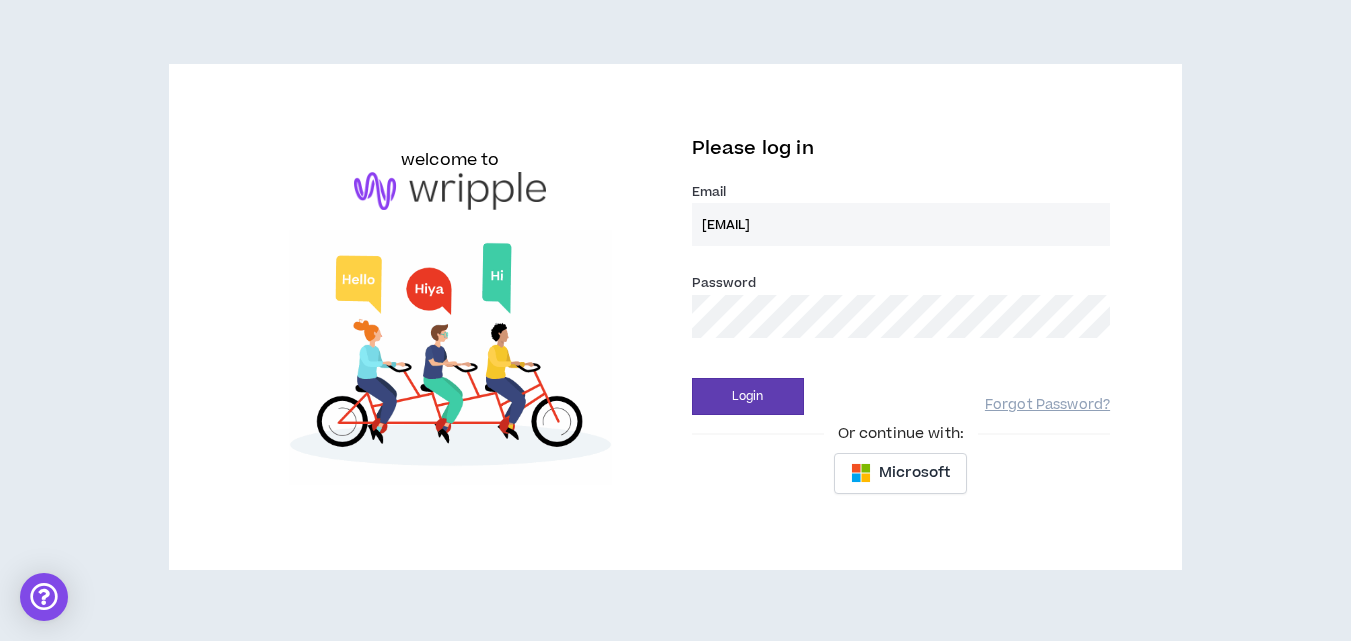 click on "Please log in   Email  * rohit.edigillence@gmail.com Password  * Login Forgot Password? Or continue with: Microsoft" at bounding box center [901, 317] 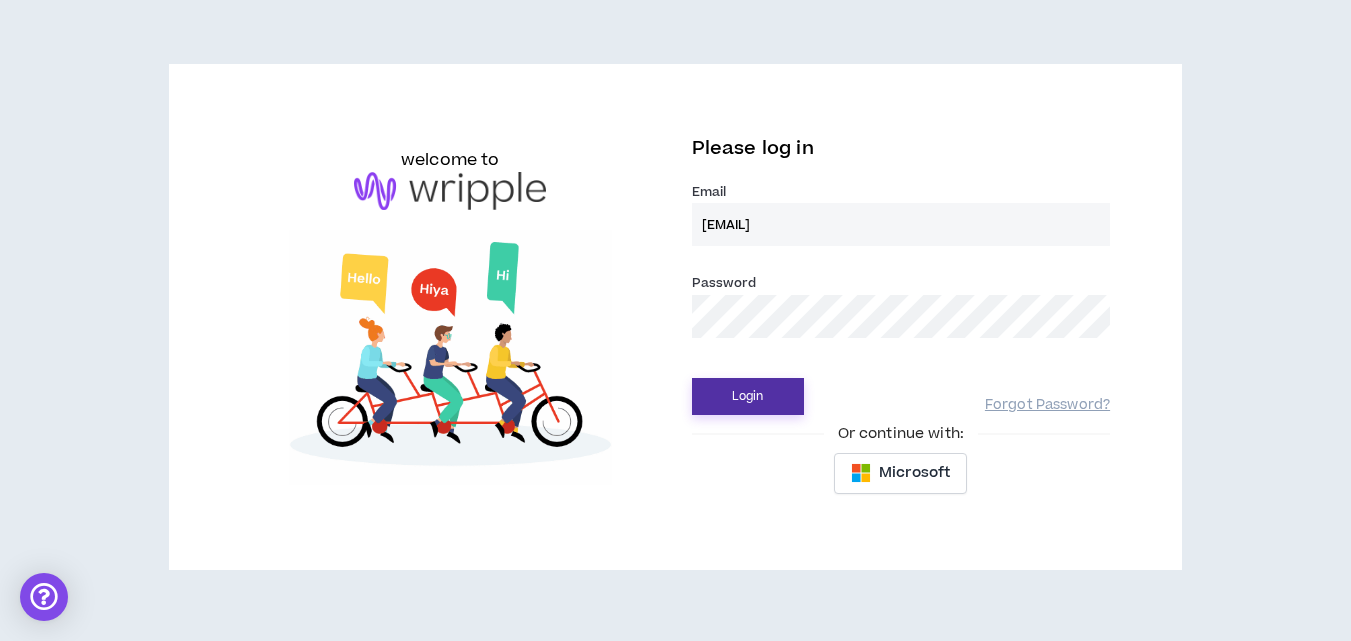 click on "Login" at bounding box center [748, 396] 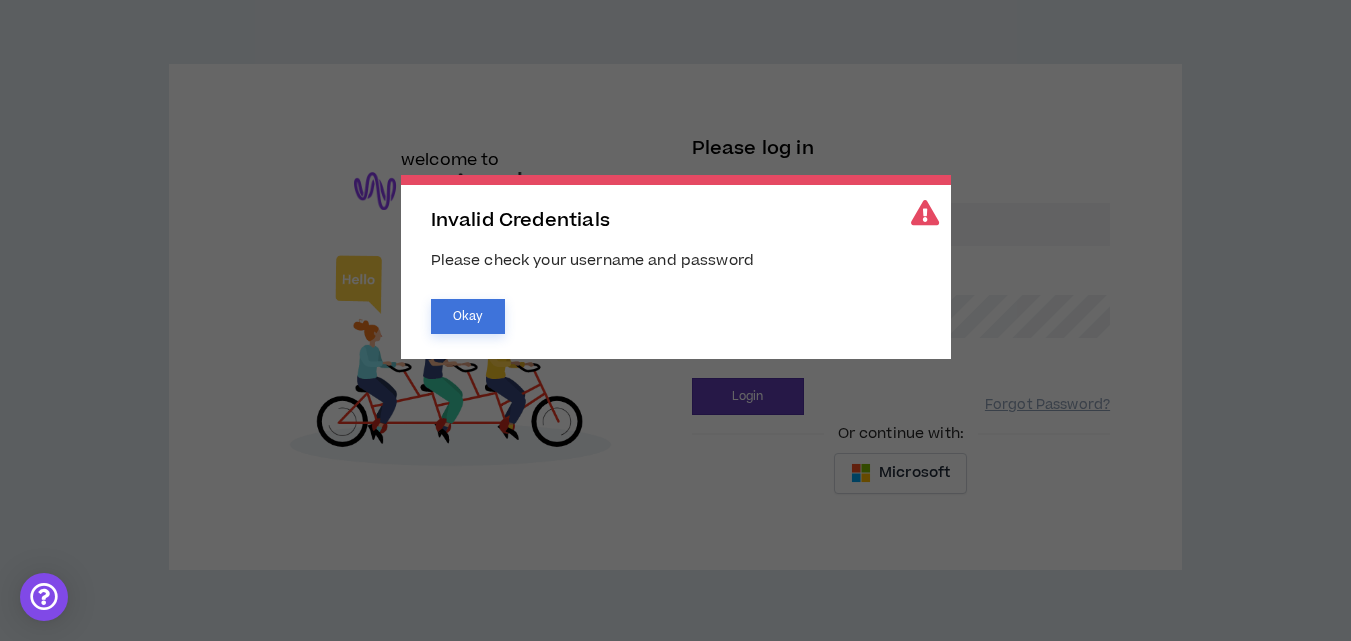 click on "Okay" at bounding box center (468, 316) 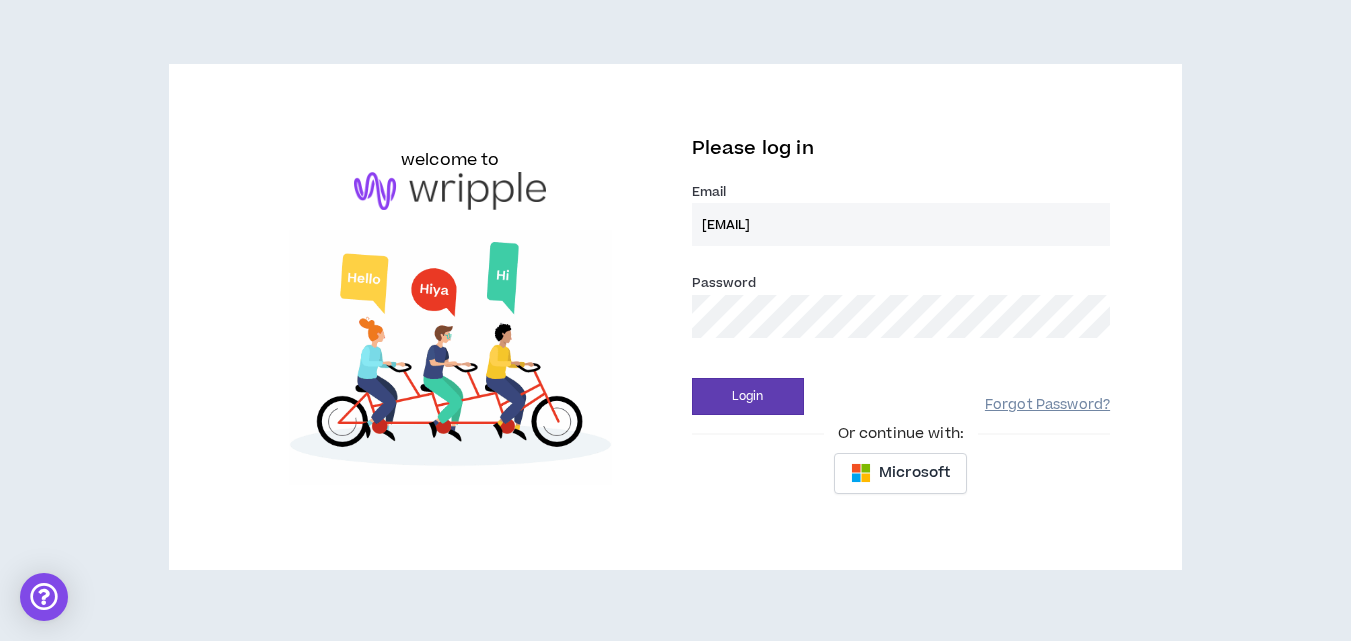 click on "Forgot Password?" at bounding box center [1047, 405] 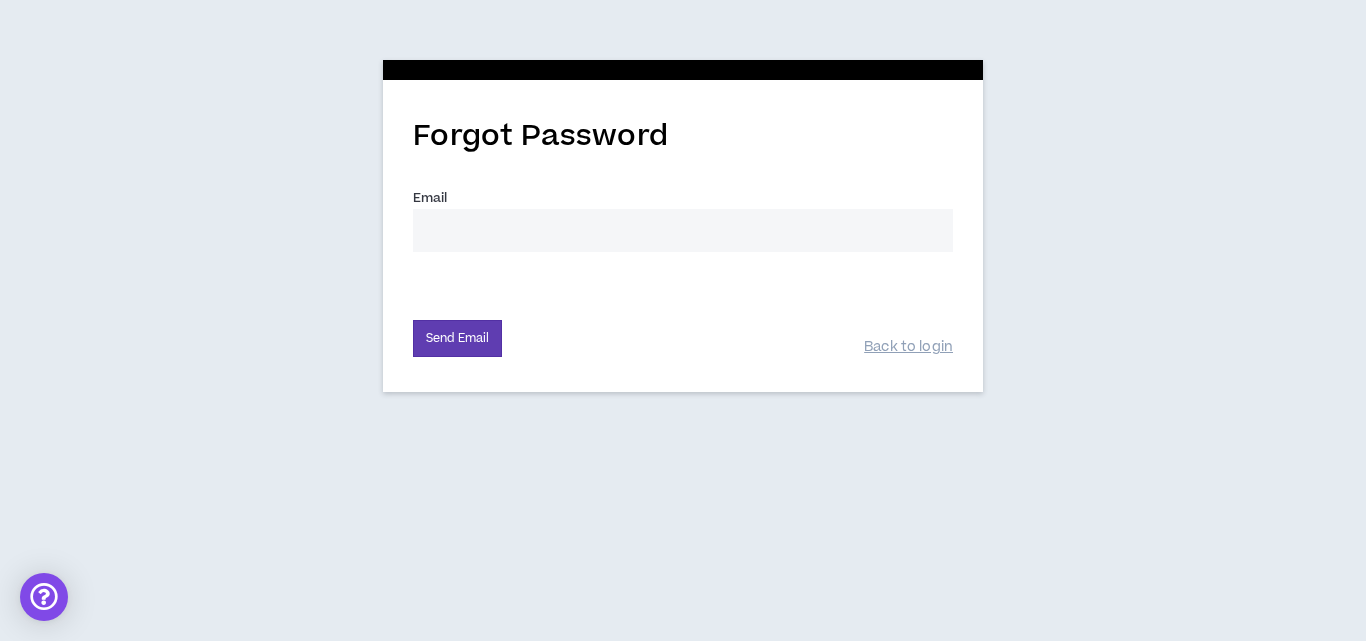 click on "Email  *" at bounding box center [683, 230] 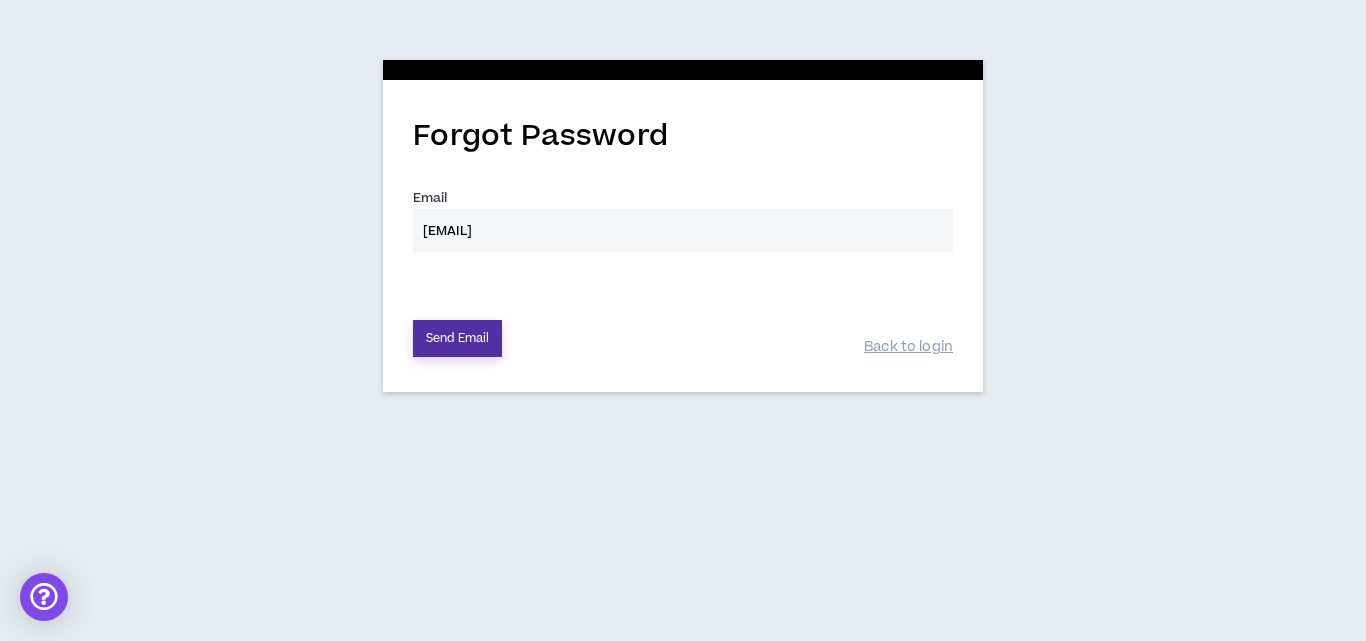 click on "Send Email" at bounding box center (457, 338) 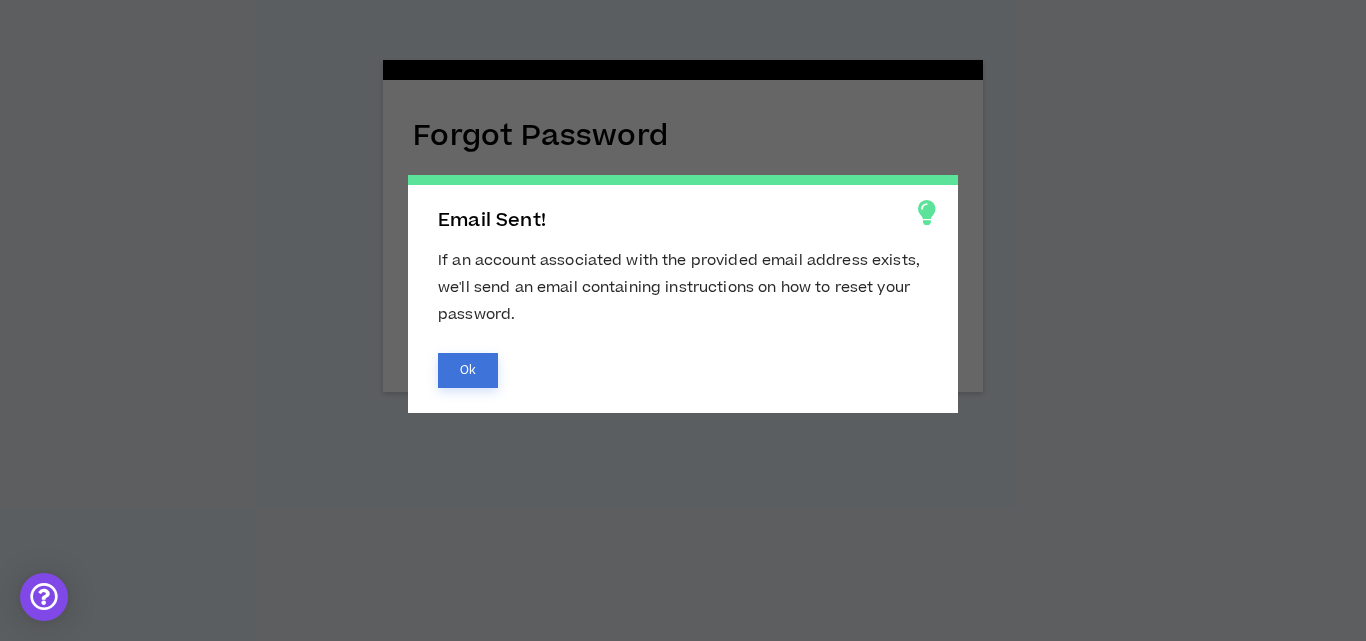 click on "Ok" at bounding box center (468, 370) 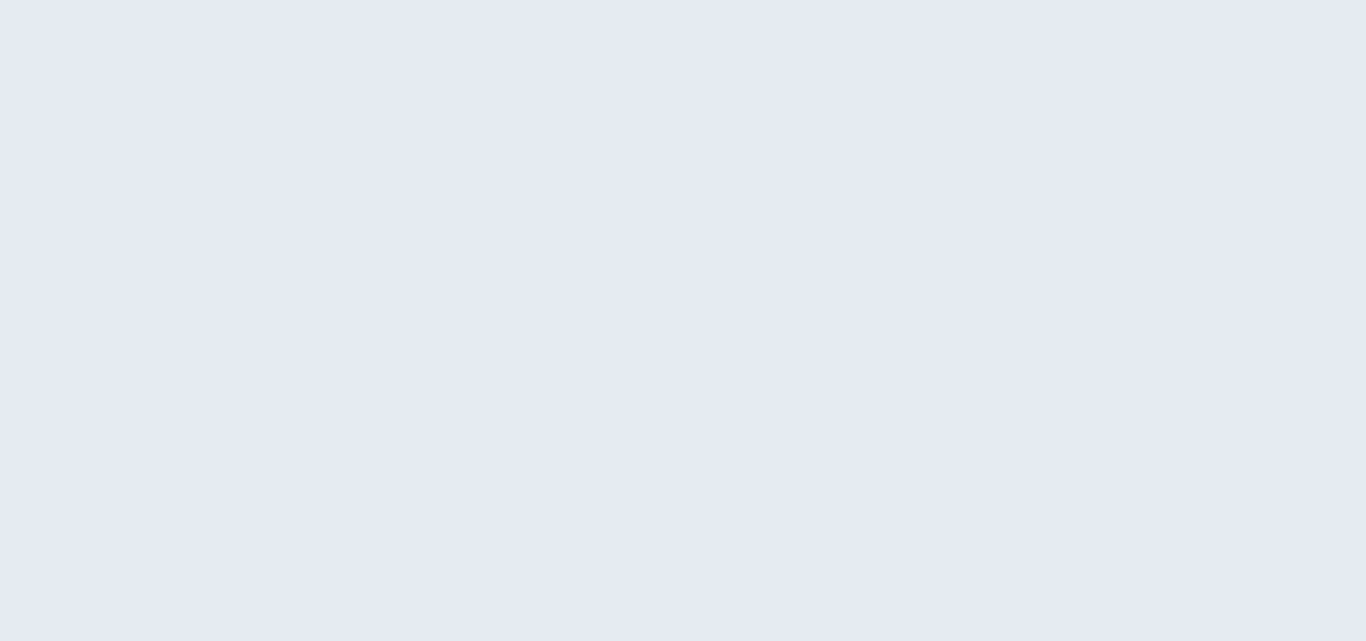 scroll, scrollTop: 0, scrollLeft: 0, axis: both 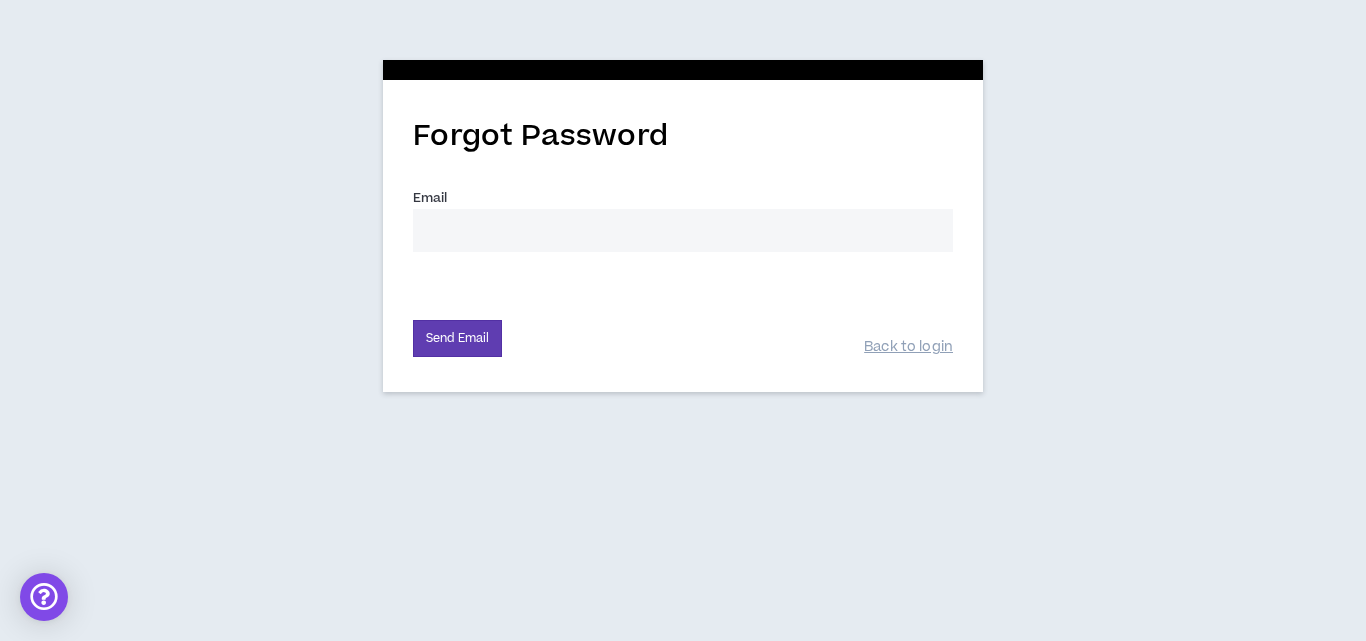 click on "Email  *" at bounding box center [683, 230] 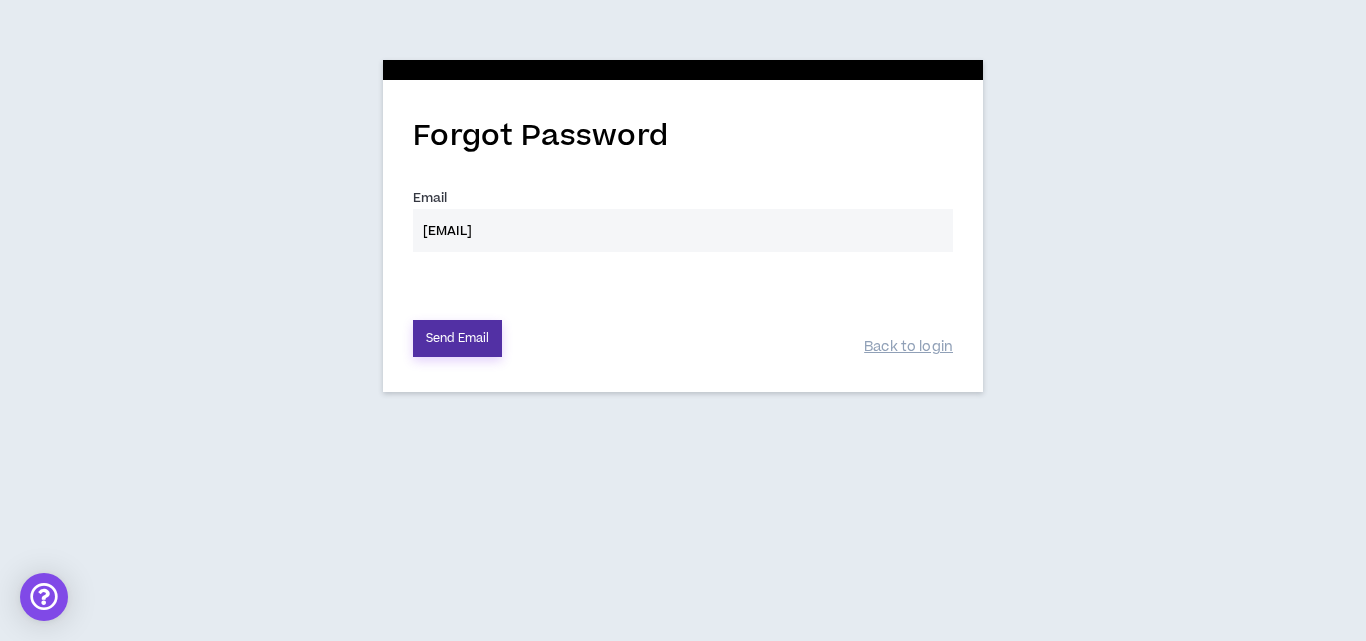 click on "Send Email" at bounding box center (457, 338) 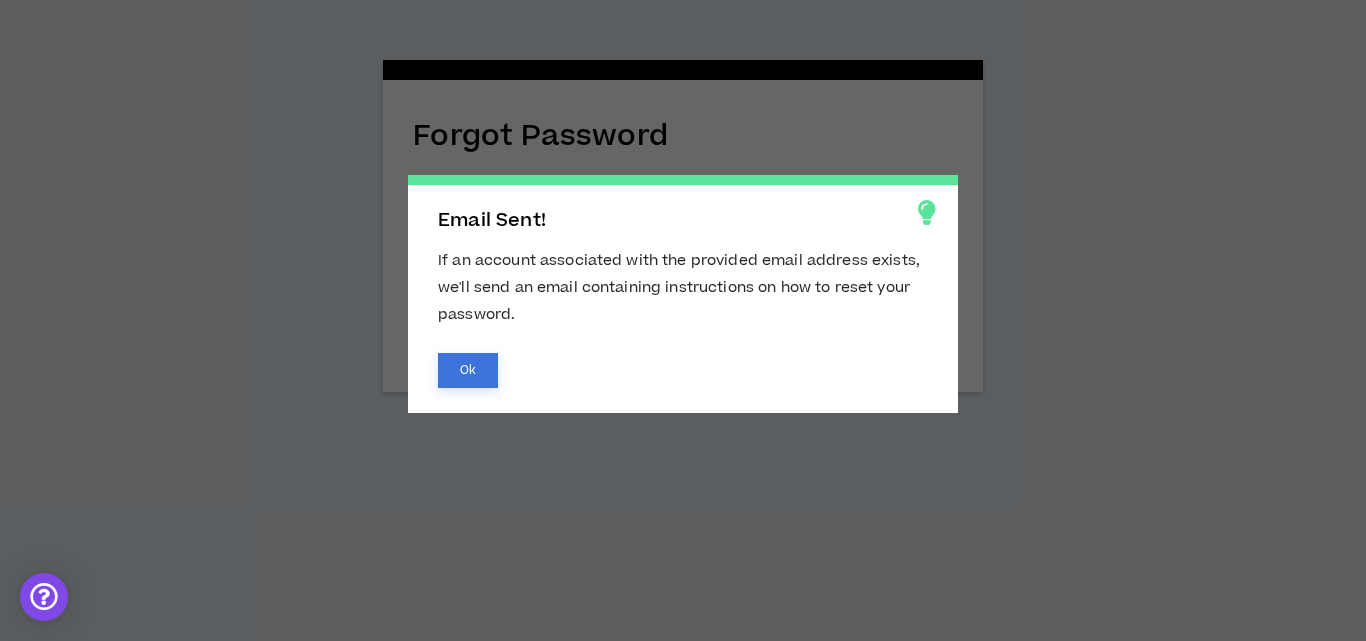 click on "Ok" at bounding box center [468, 370] 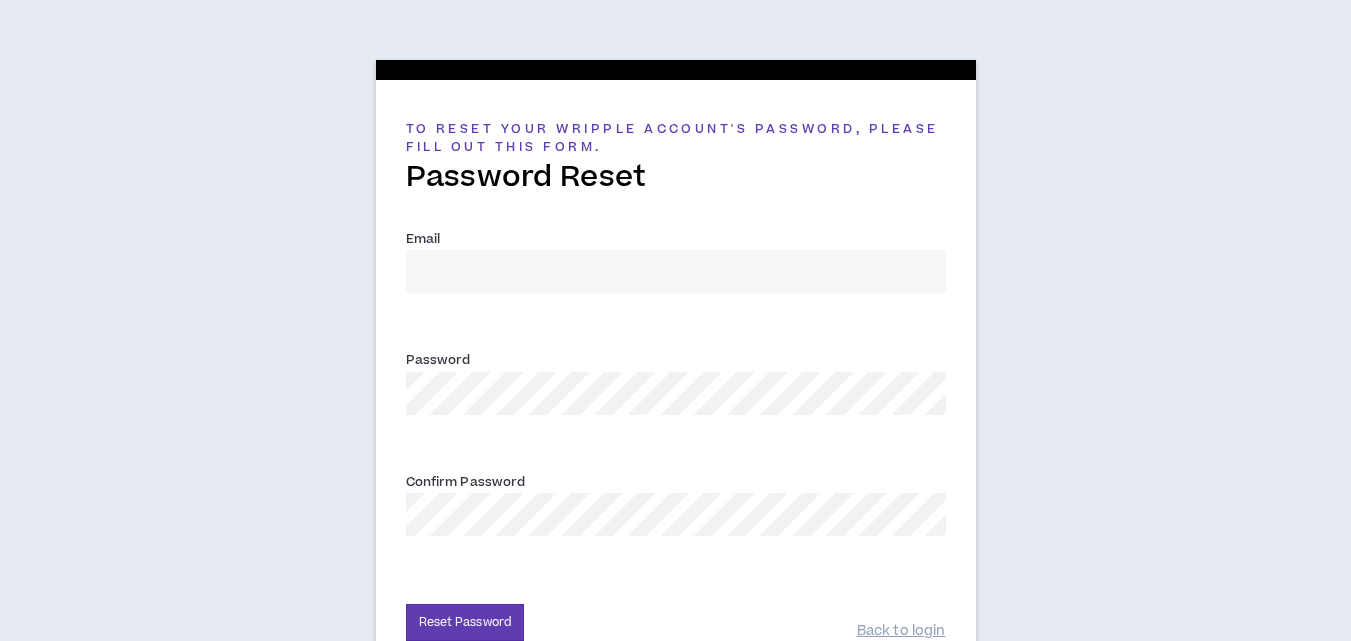 scroll, scrollTop: 0, scrollLeft: 0, axis: both 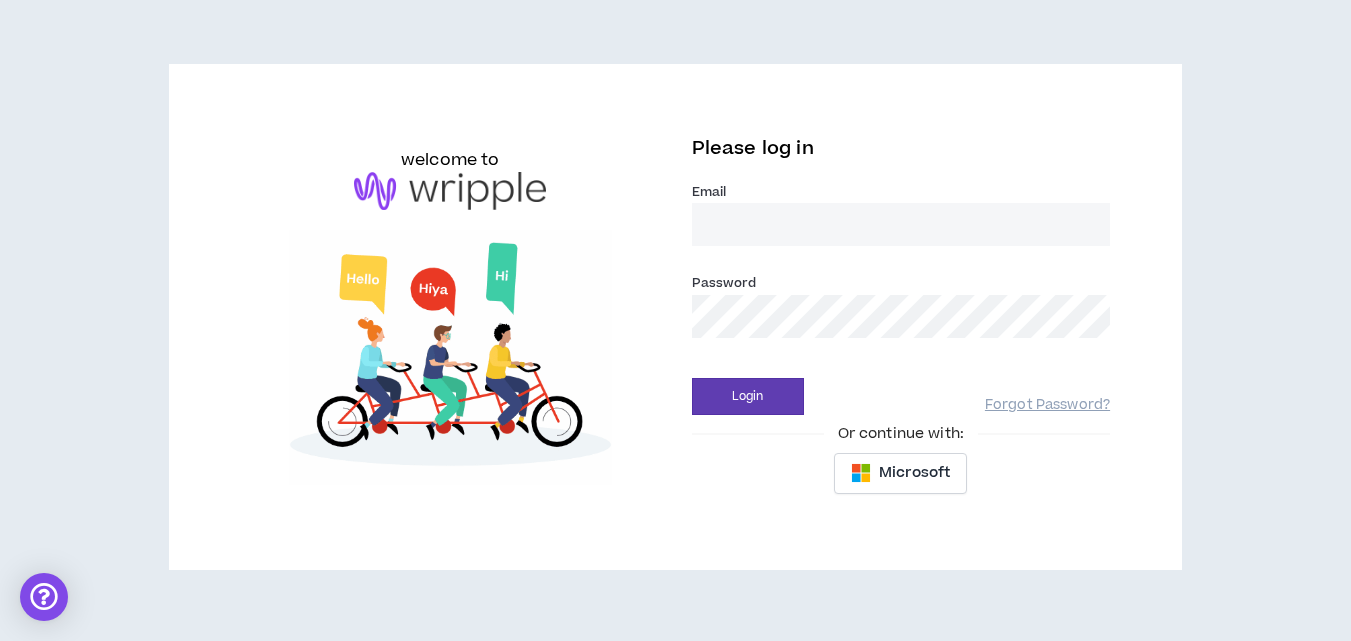 click on "Email  *" at bounding box center [901, 224] 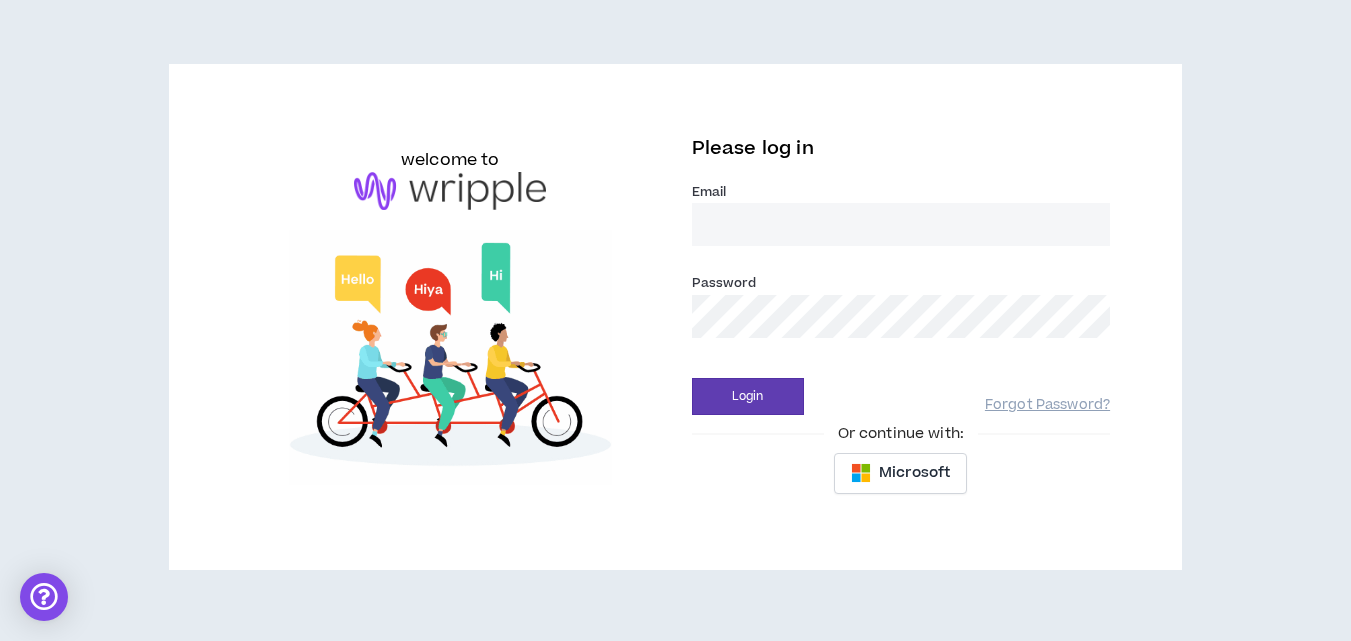 type on "[USERNAME]@[EXAMPLE.COM]" 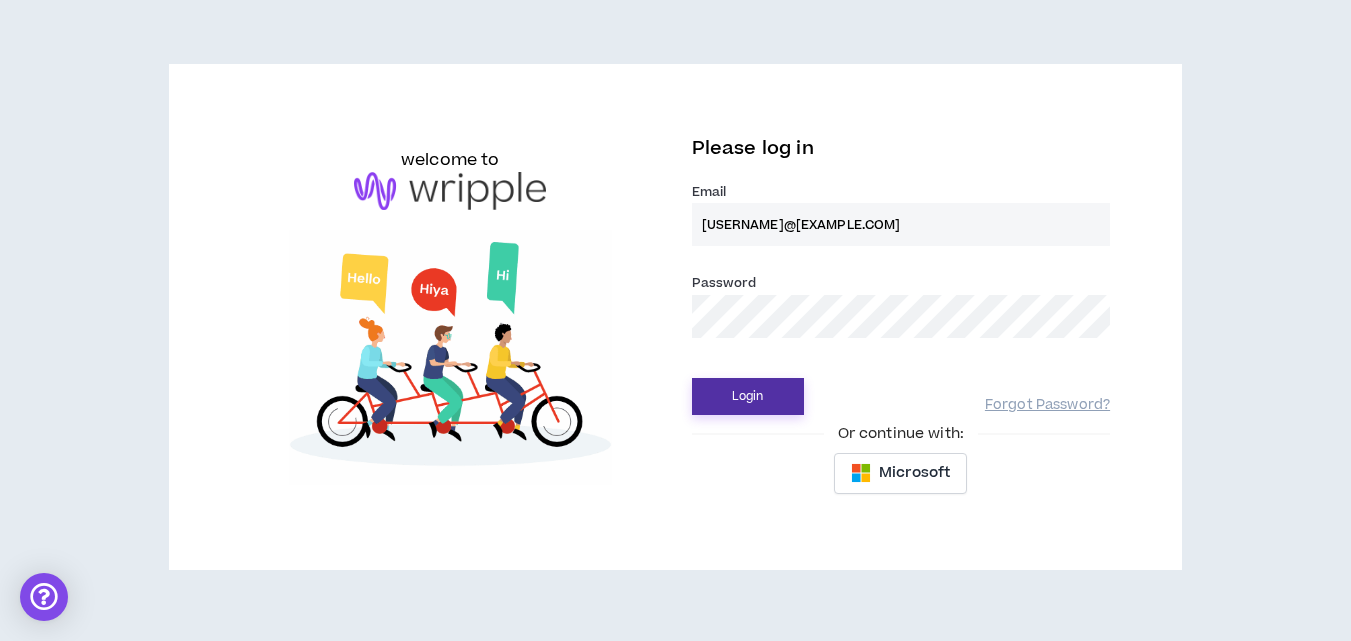 click on "Login" at bounding box center [748, 396] 